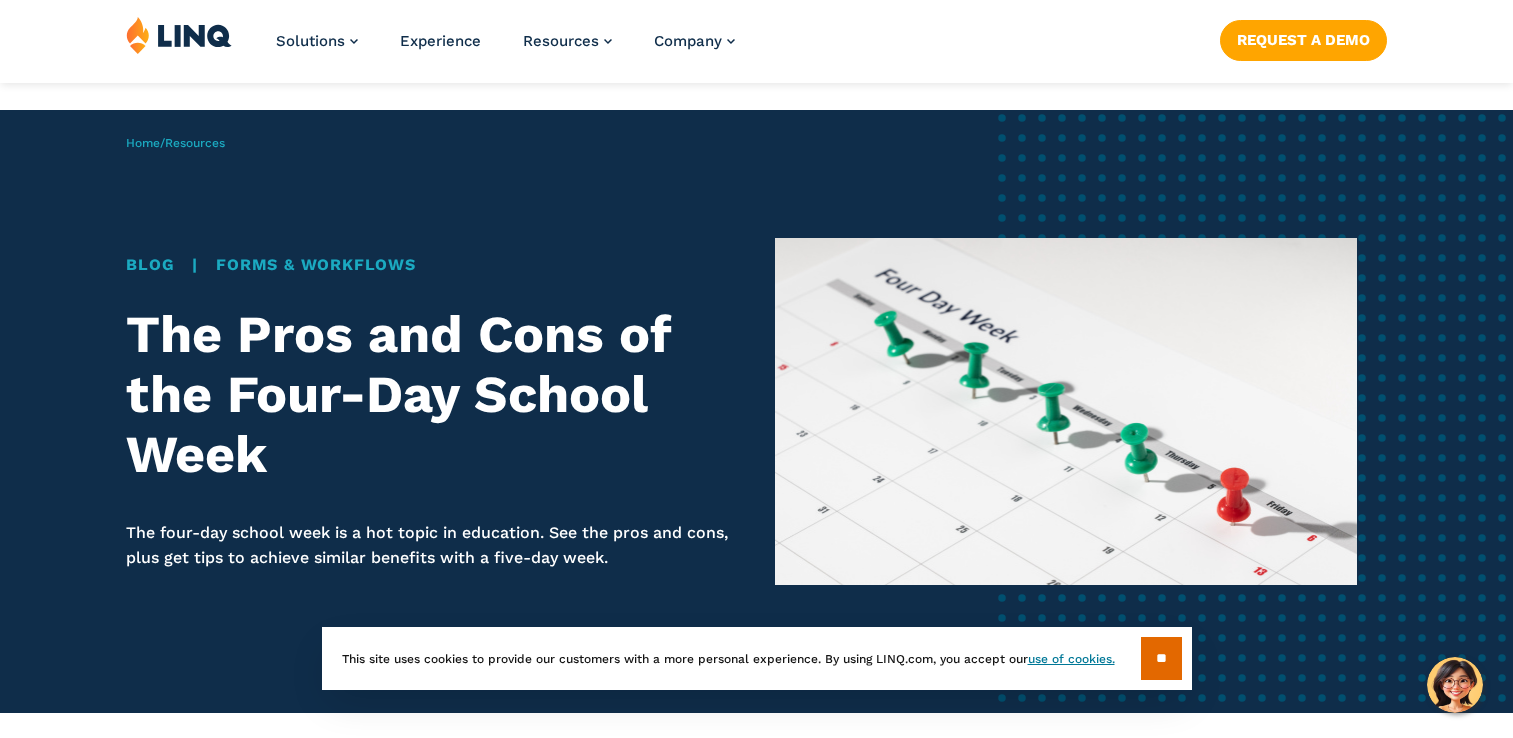 scroll, scrollTop: 404, scrollLeft: 0, axis: vertical 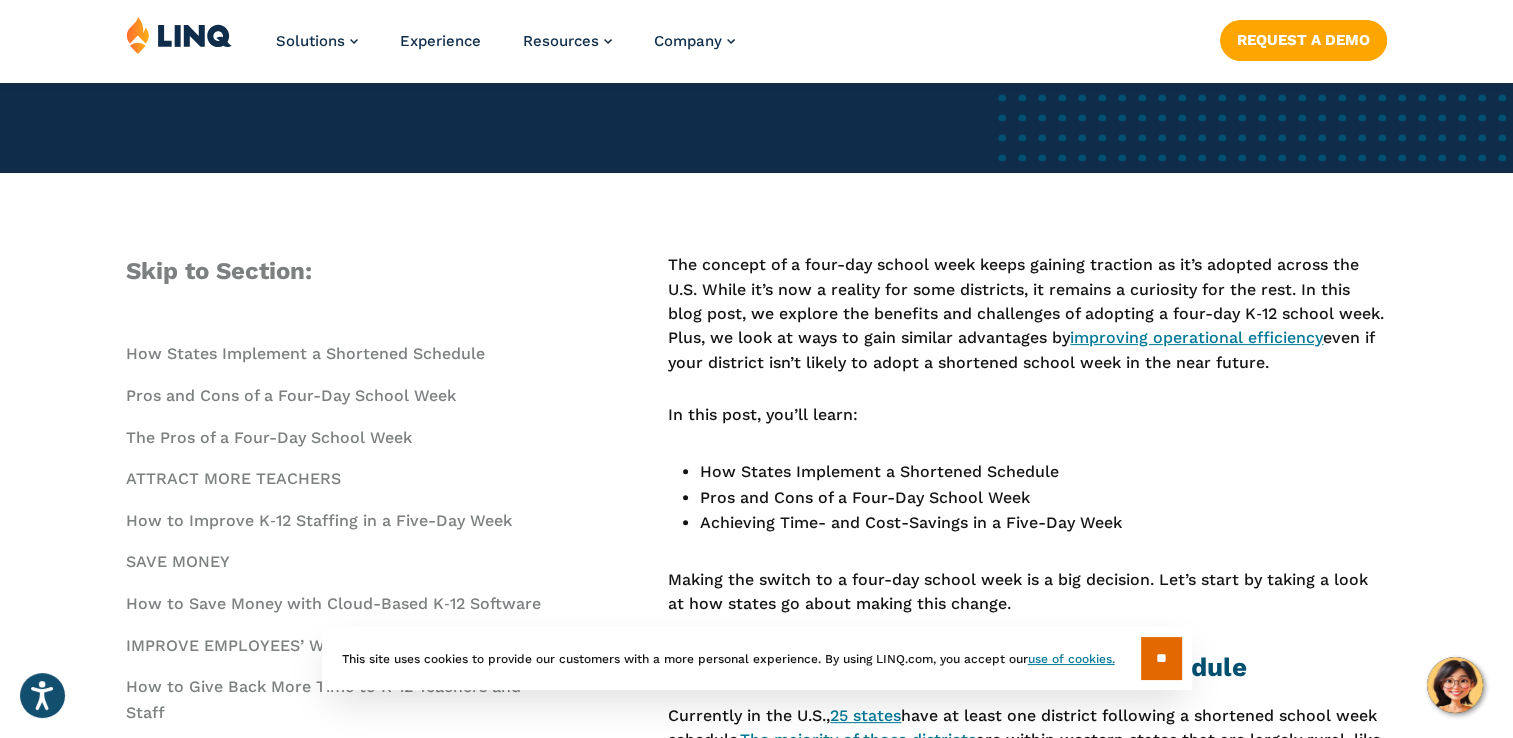 click on "How States Implement a Shortened Schedule Pros and Cons of a Four-Day School Week The Pros of a Four-Day School Week ATTRACT MORE TEACHERS How to Improve K‑12 Staffing in a Five-Day Week SAVE MONEY How to Save Money with Cloud-Based K‑12 Software IMPROVE EMPLOYEES’ WORK-LIFE BALANCE How to Give Back More Time to K‑12 Teachers and Staff Built-In Training Time The Cons THE SCHEDULE IS INEQUITABLE THE COST SAVINGS IS MINIMAL FOR MOST LONGER DAYS ARE TOUGH ON YOUNGER STUDENTS Achieving Time- and Cost-Savings in a Five-Day School Week Get 5 Tips to Improve K‑12 Operational Efficiency" at bounding box center (343, 696) 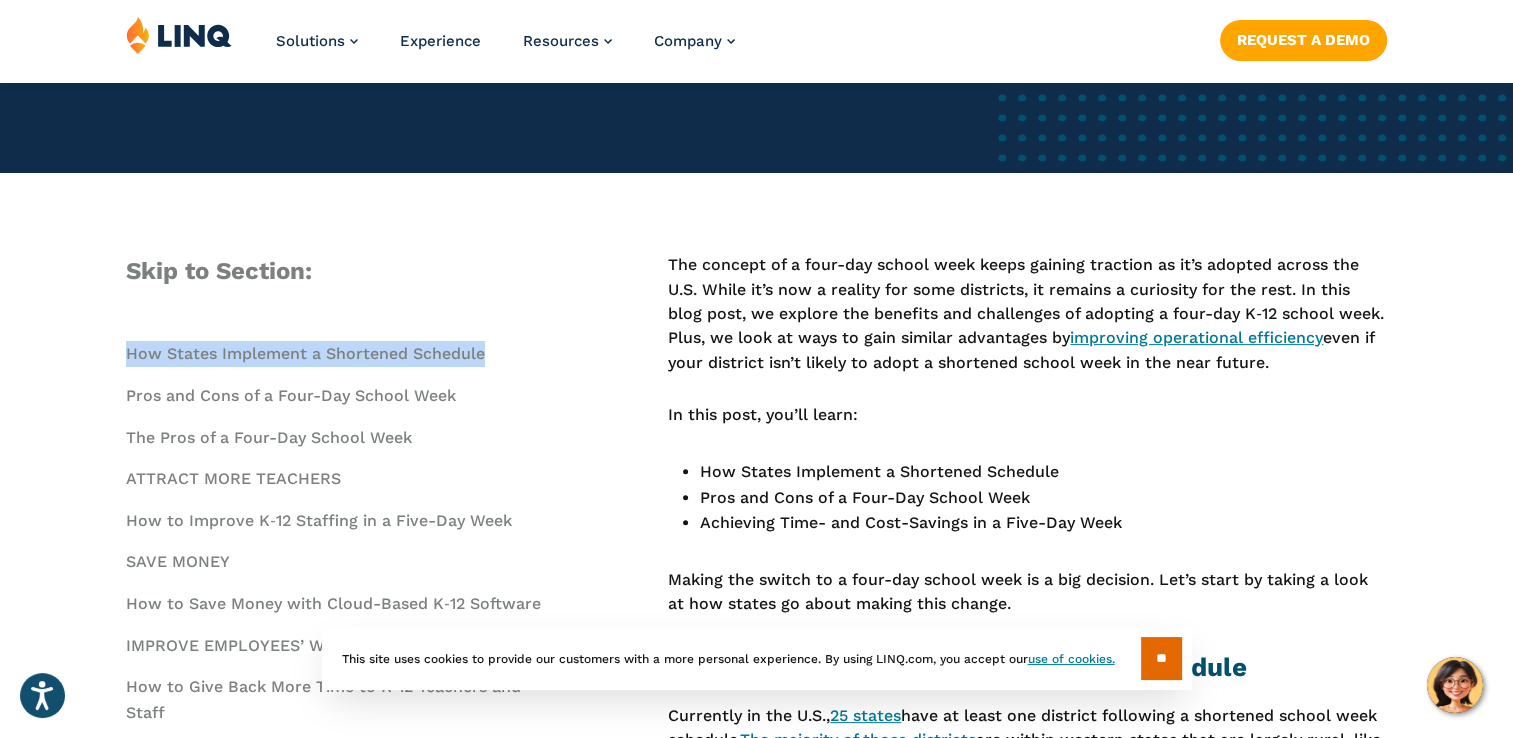 click on "How States Implement a Shortened Schedule Pros and Cons of a Four-Day School Week The Pros of a Four-Day School Week ATTRACT MORE TEACHERS How to Improve K‑12 Staffing in a Five-Day Week SAVE MONEY How to Save Money with Cloud-Based K‑12 Software IMPROVE EMPLOYEES’ WORK-LIFE BALANCE How to Give Back More Time to K‑12 Teachers and Staff Built-In Training Time The Cons THE SCHEDULE IS INEQUITABLE THE COST SAVINGS IS MINIMAL FOR MOST LONGER DAYS ARE TOUGH ON YOUNGER STUDENTS Achieving Time- and Cost-Savings in a Five-Day School Week Get 5 Tips to Improve K‑12 Operational Efficiency" at bounding box center [343, 696] 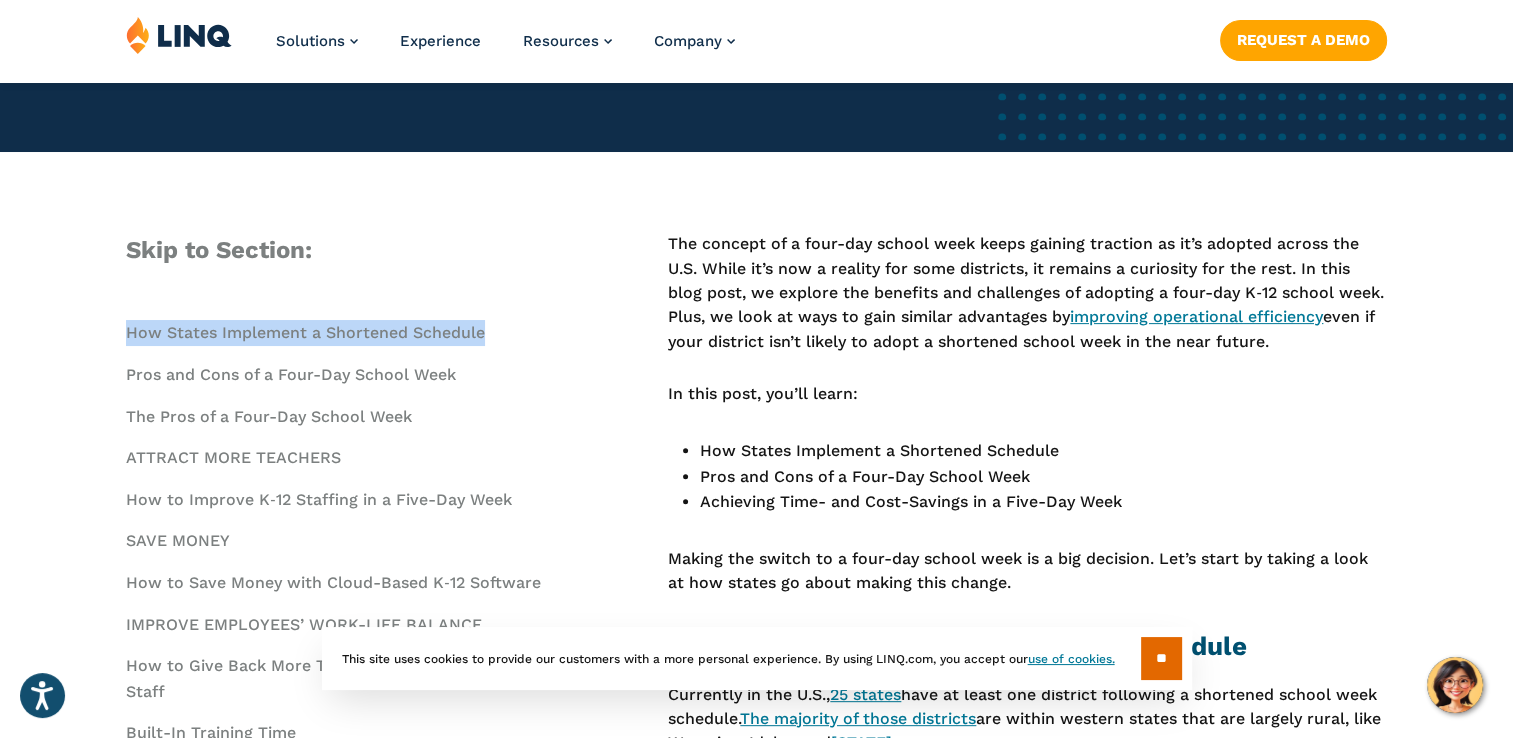 scroll, scrollTop: 567, scrollLeft: 0, axis: vertical 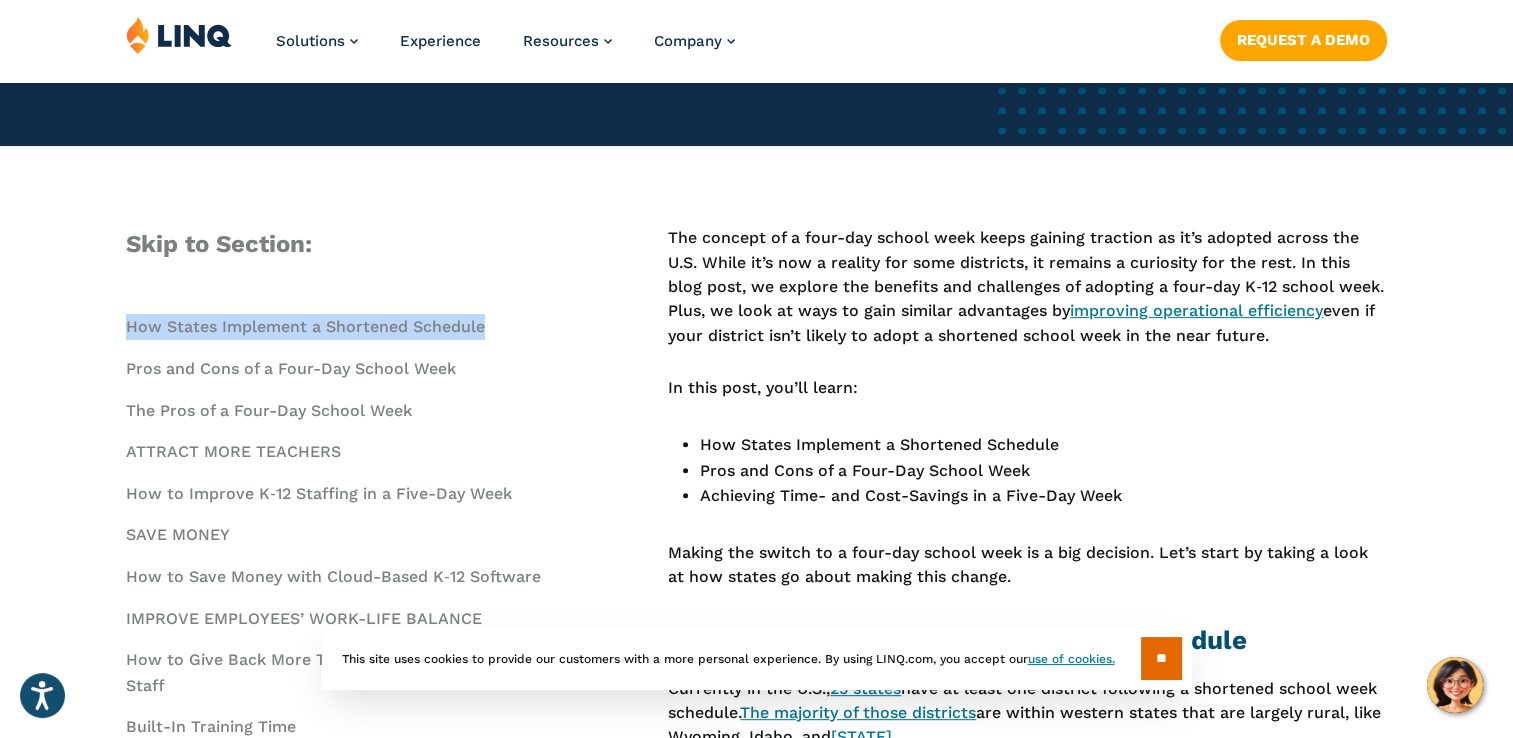 drag, startPoint x: 540, startPoint y: 331, endPoint x: 542, endPoint y: 278, distance: 53.037724 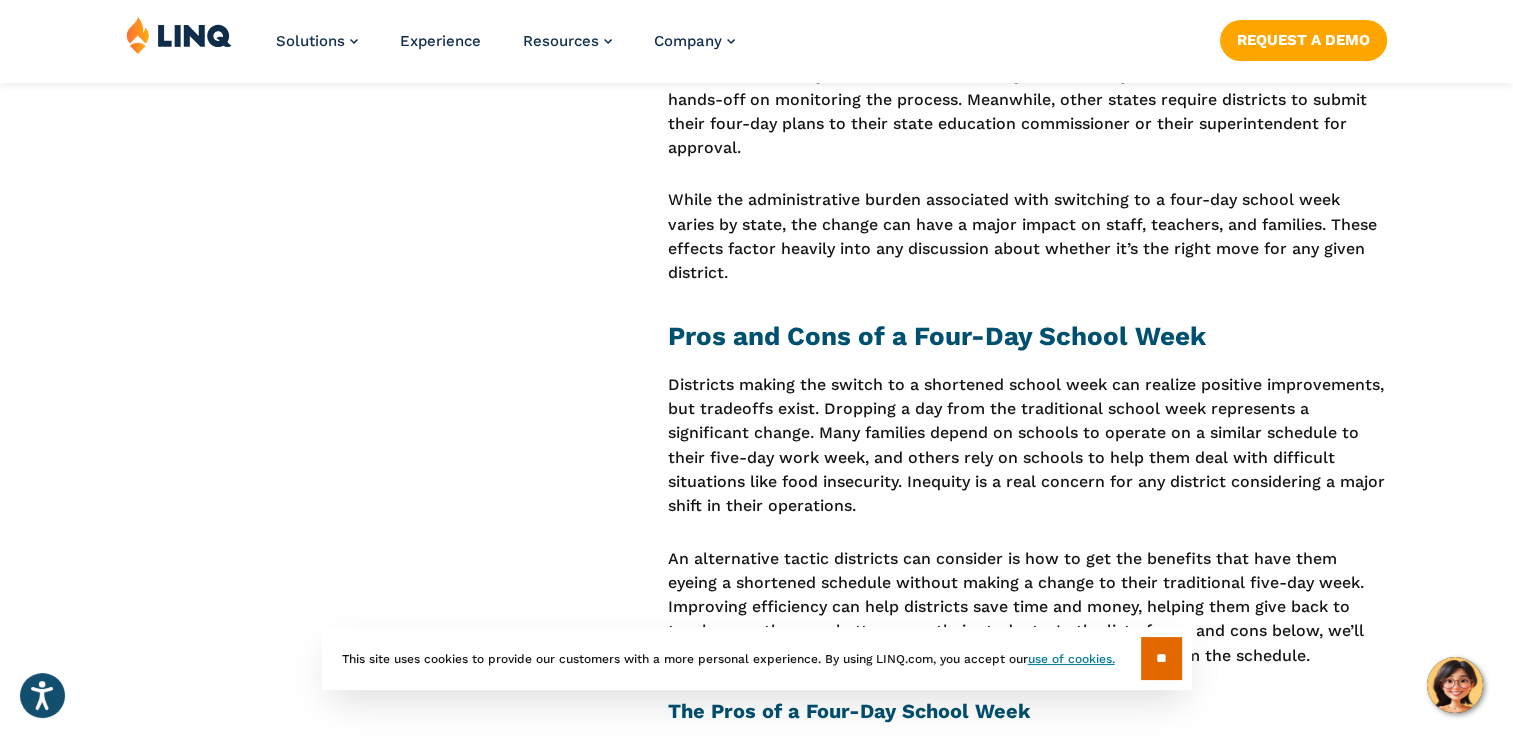 scroll, scrollTop: 2128, scrollLeft: 0, axis: vertical 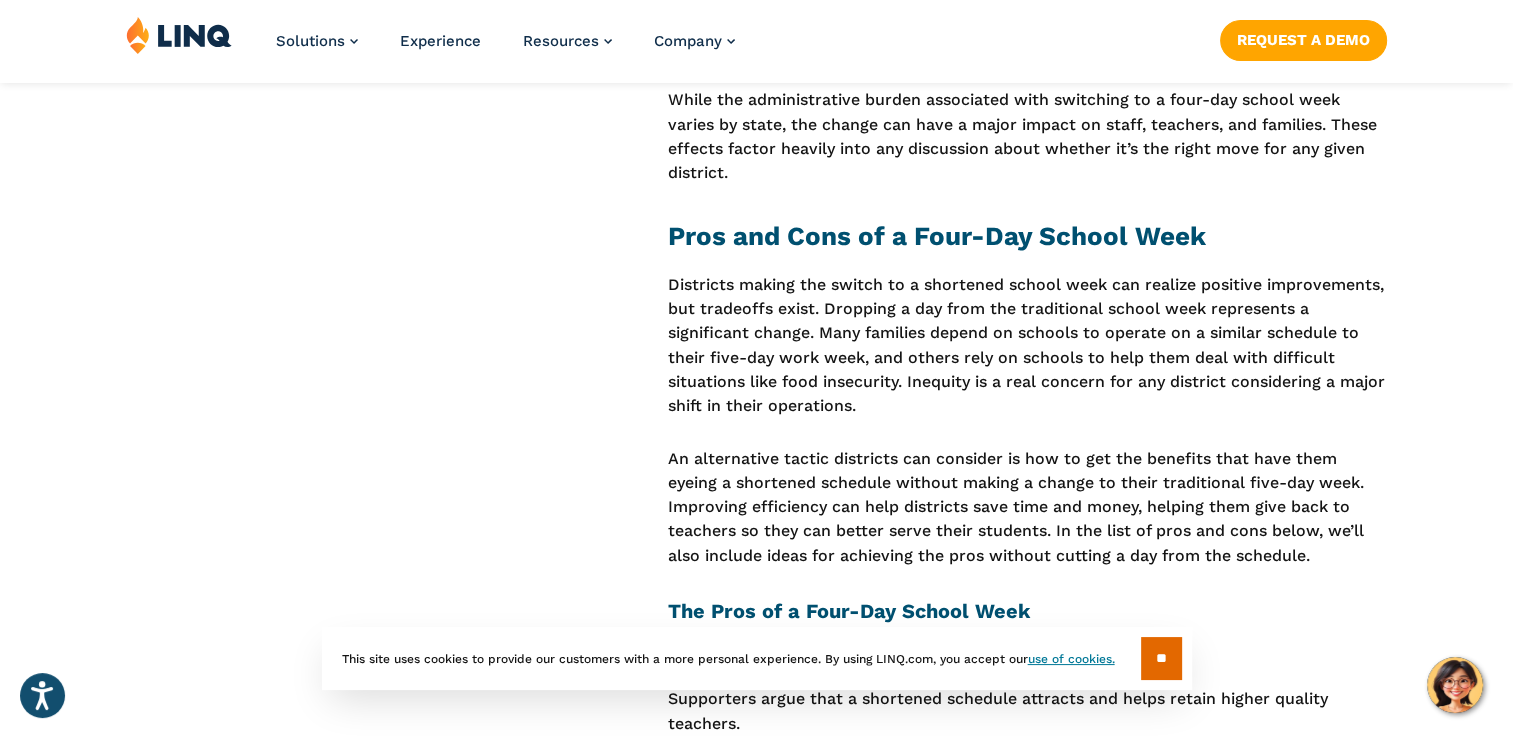 click on "**
This site uses cookies to provide our customers with a more personal experience. By using LINQ.com, you accept our
use of cookies." at bounding box center [756, 690] 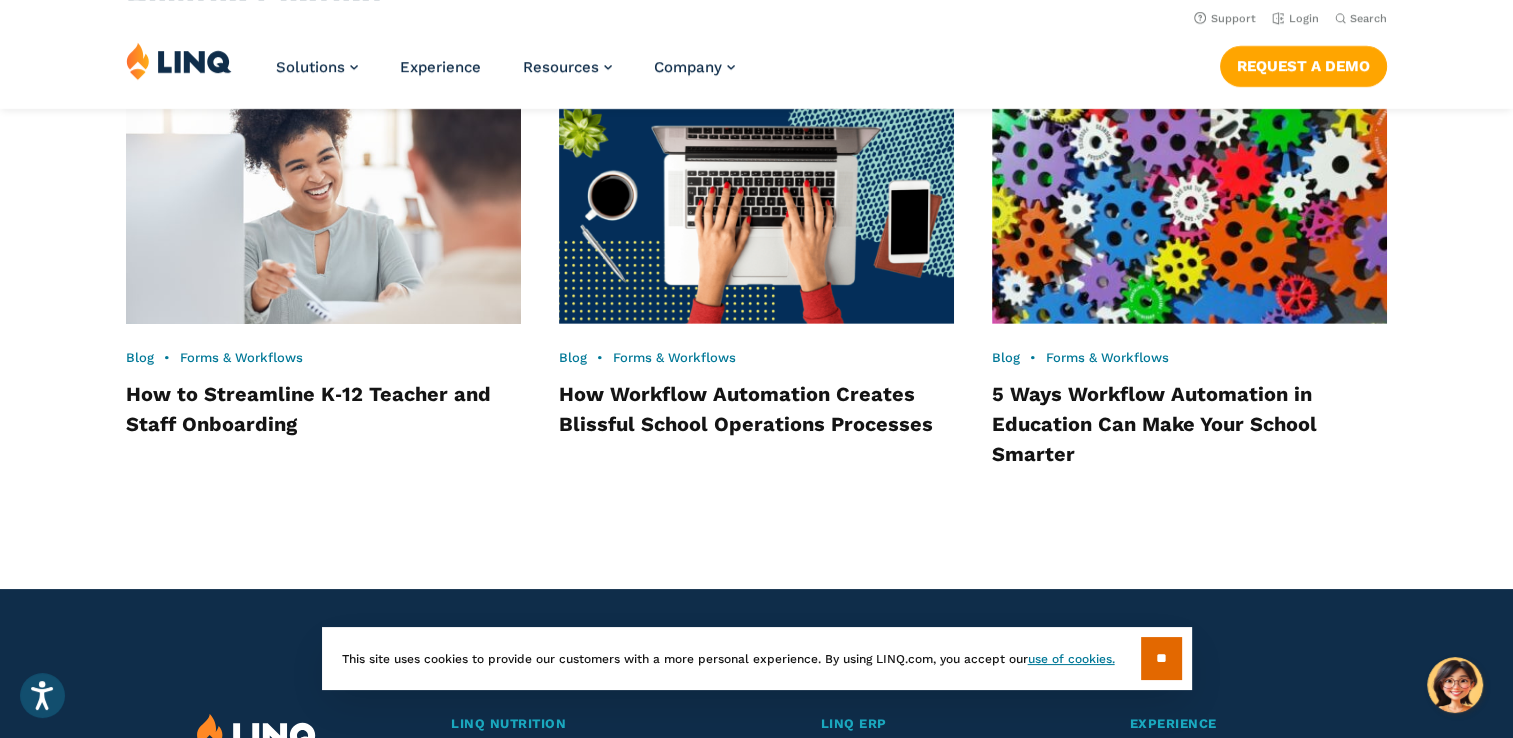 scroll, scrollTop: 6028, scrollLeft: 0, axis: vertical 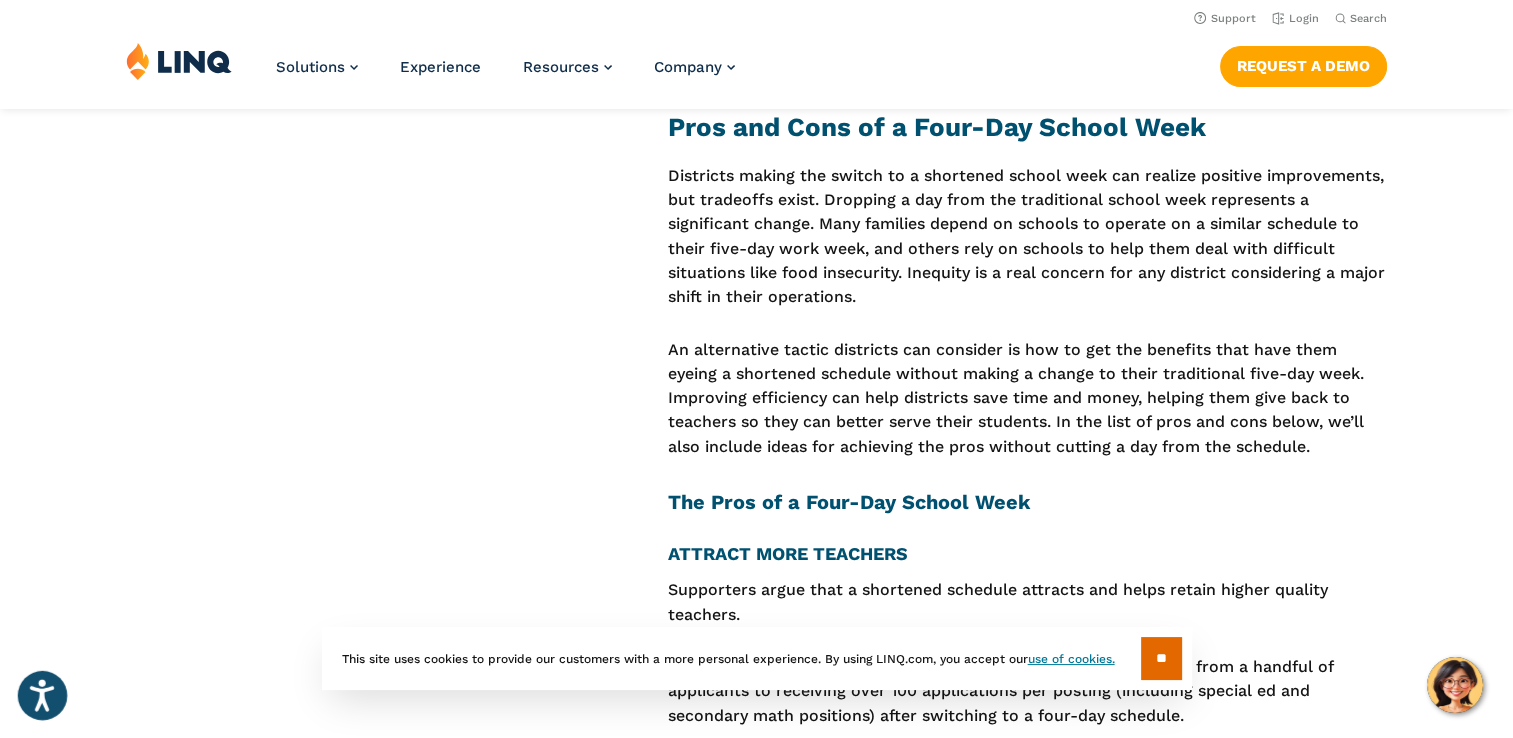 click 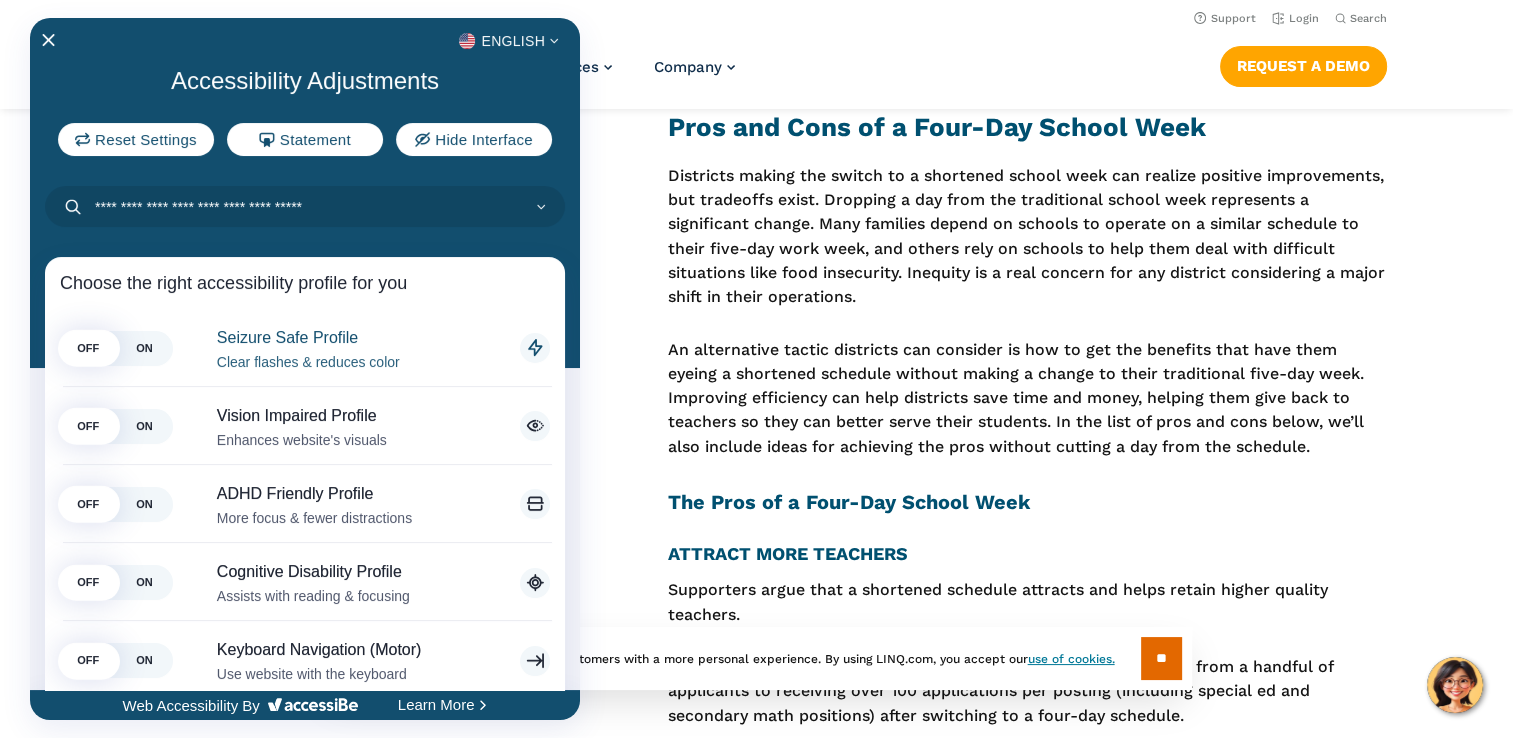 click on "OFF" at bounding box center (88, 348) 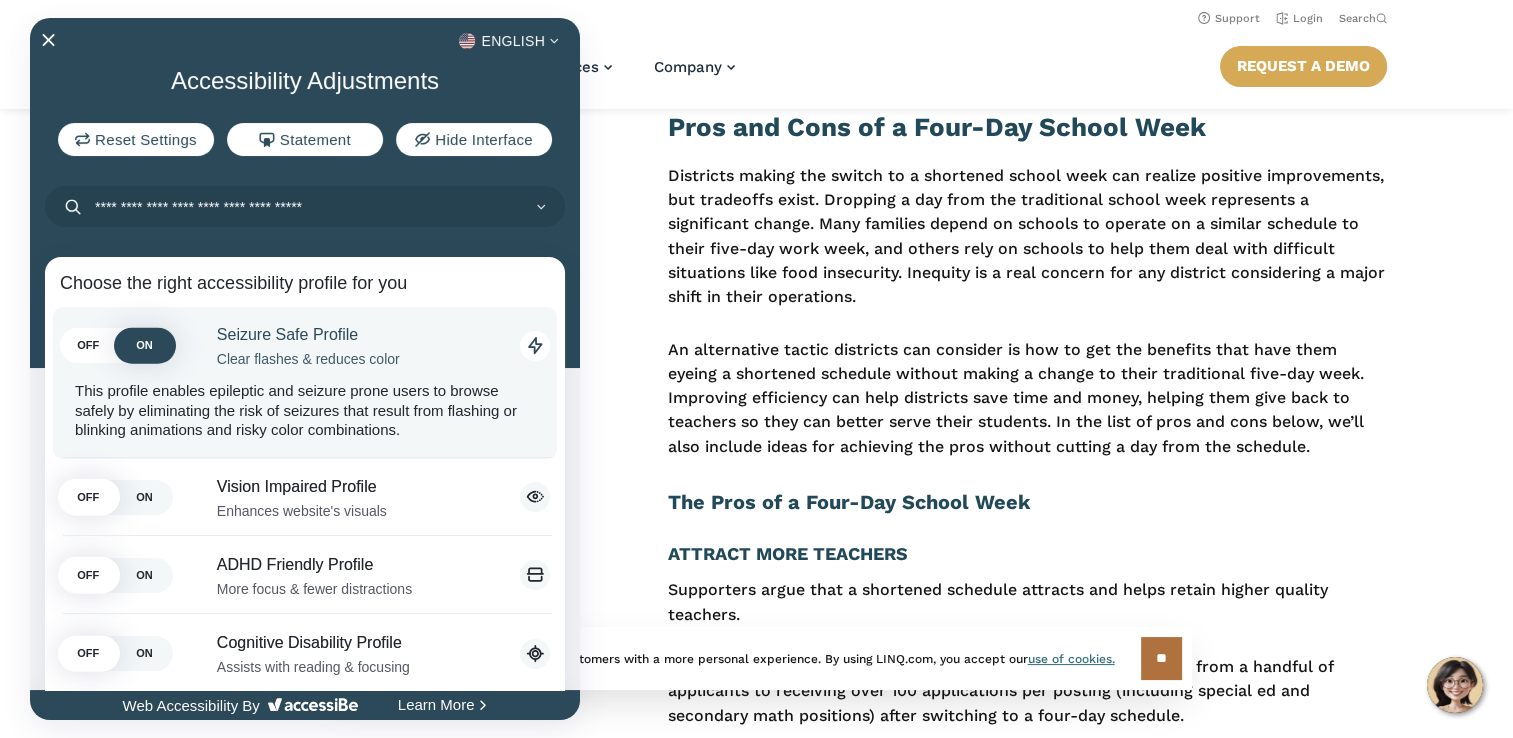click on "OFF" at bounding box center [88, 346] 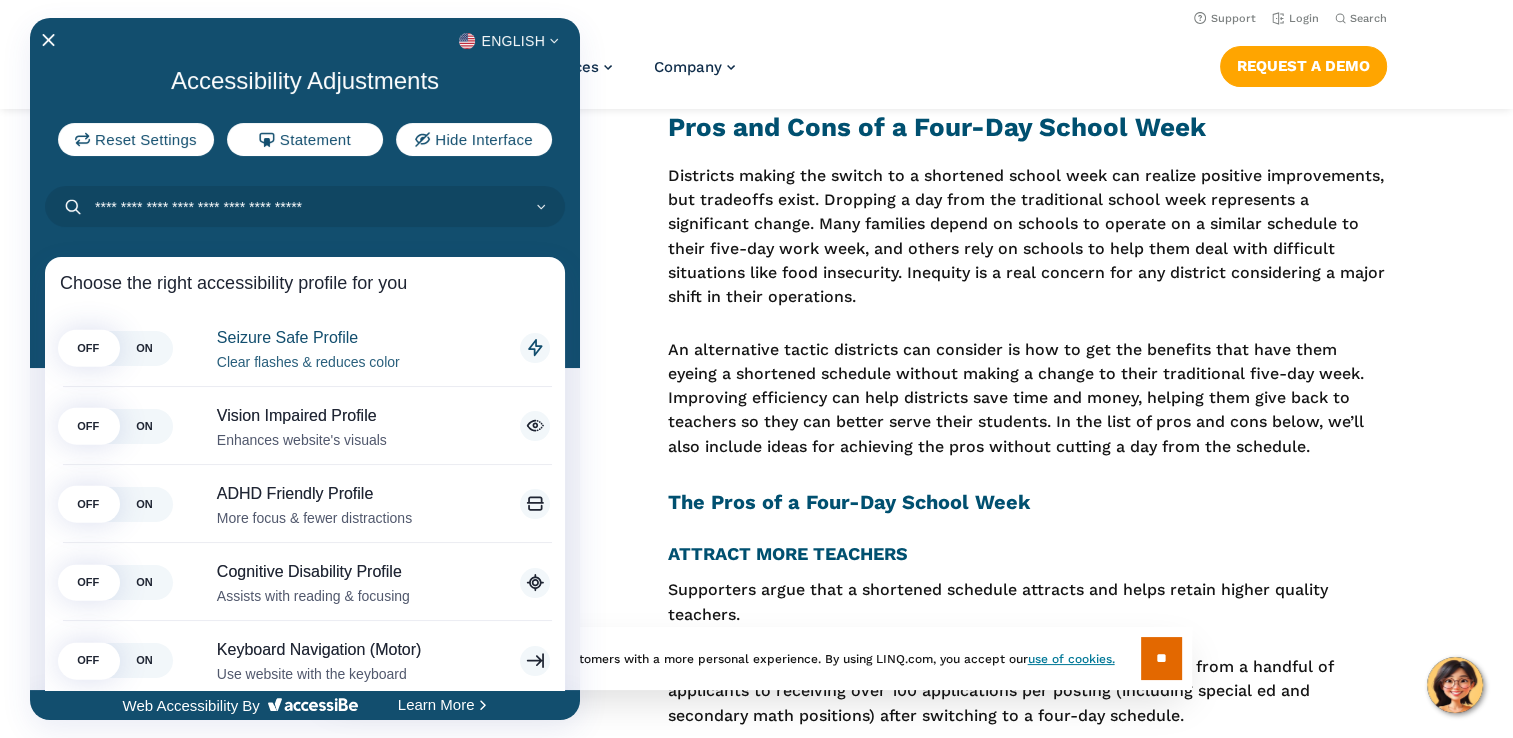 click on "OFF" at bounding box center (88, 426) 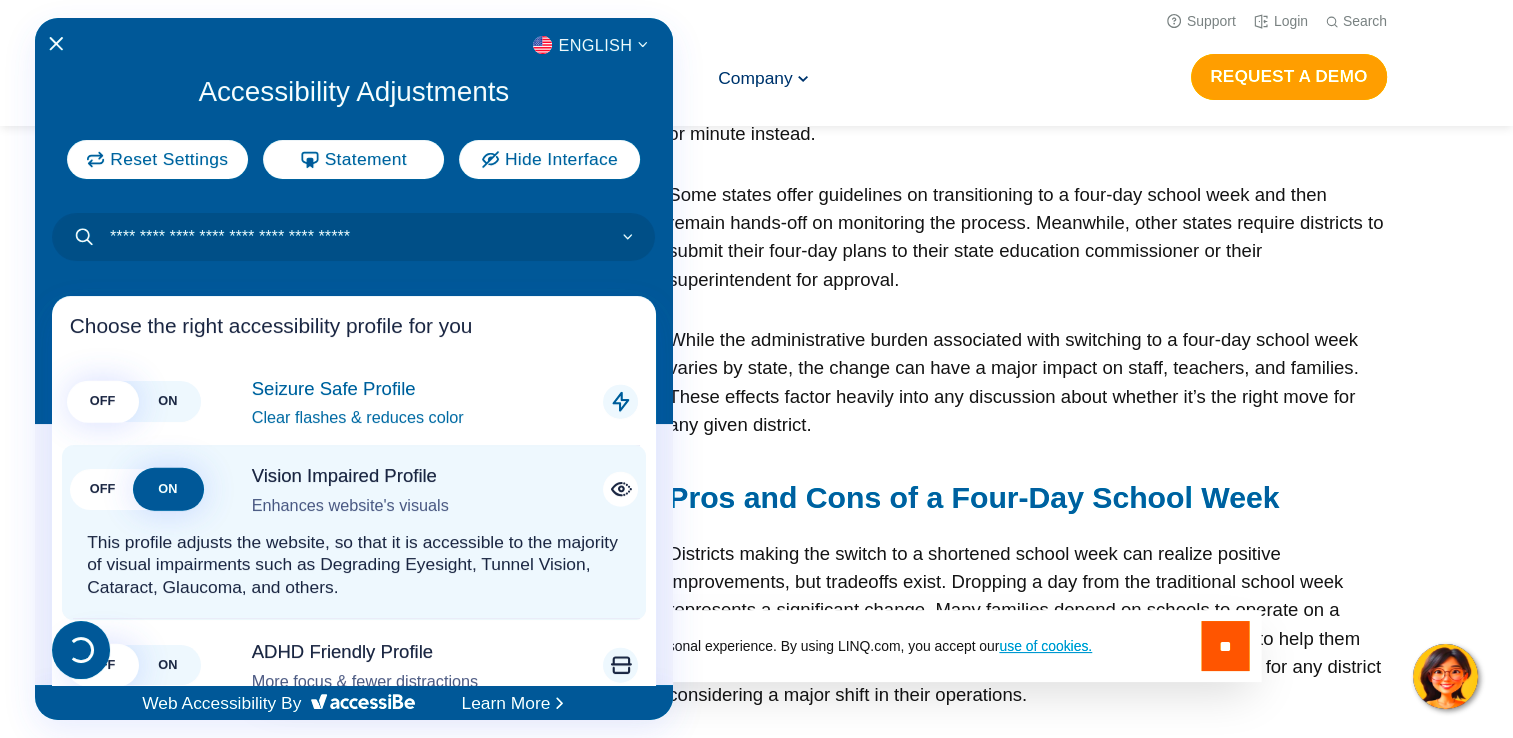 click at bounding box center [354, 368] 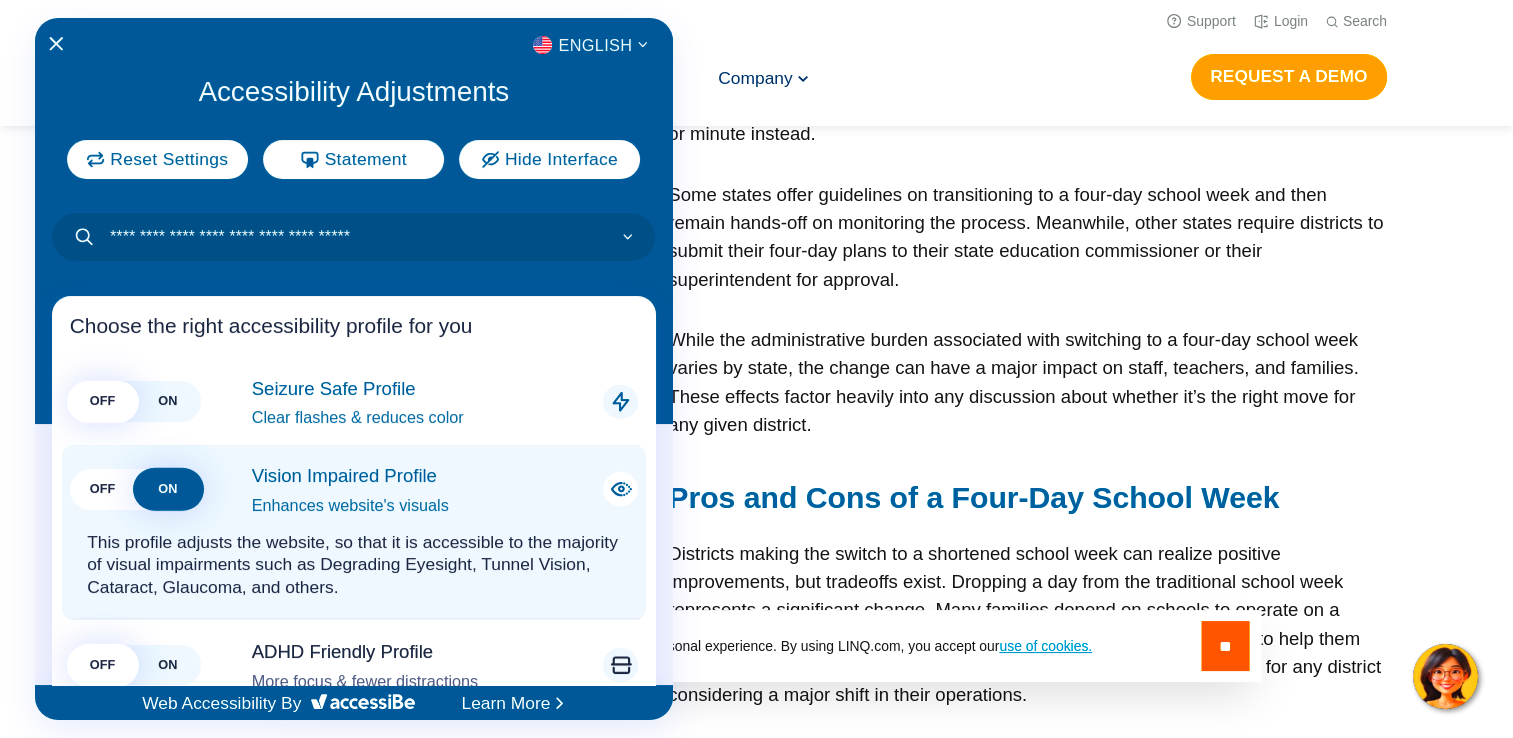 click on "ON" at bounding box center [167, 489] 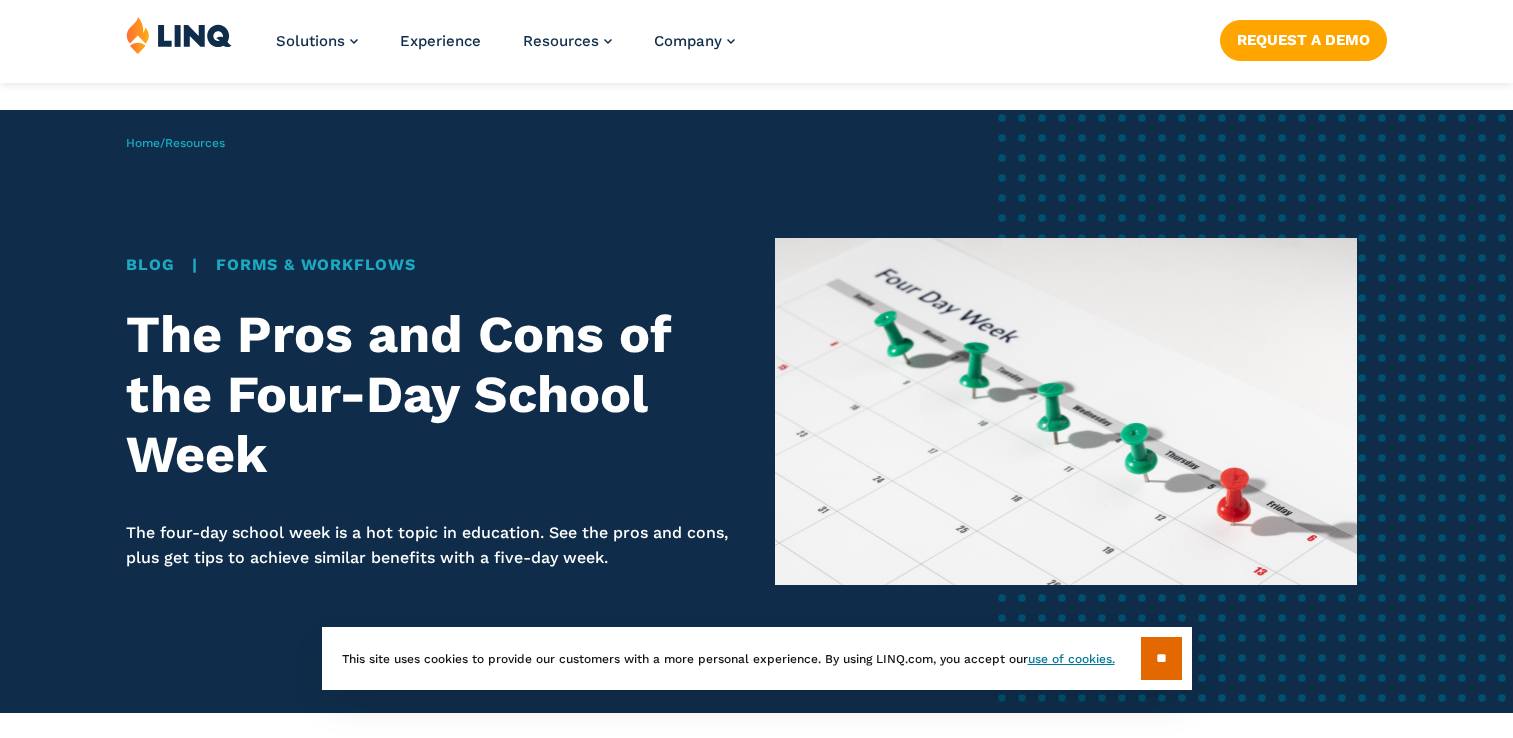 scroll, scrollTop: 2237, scrollLeft: 0, axis: vertical 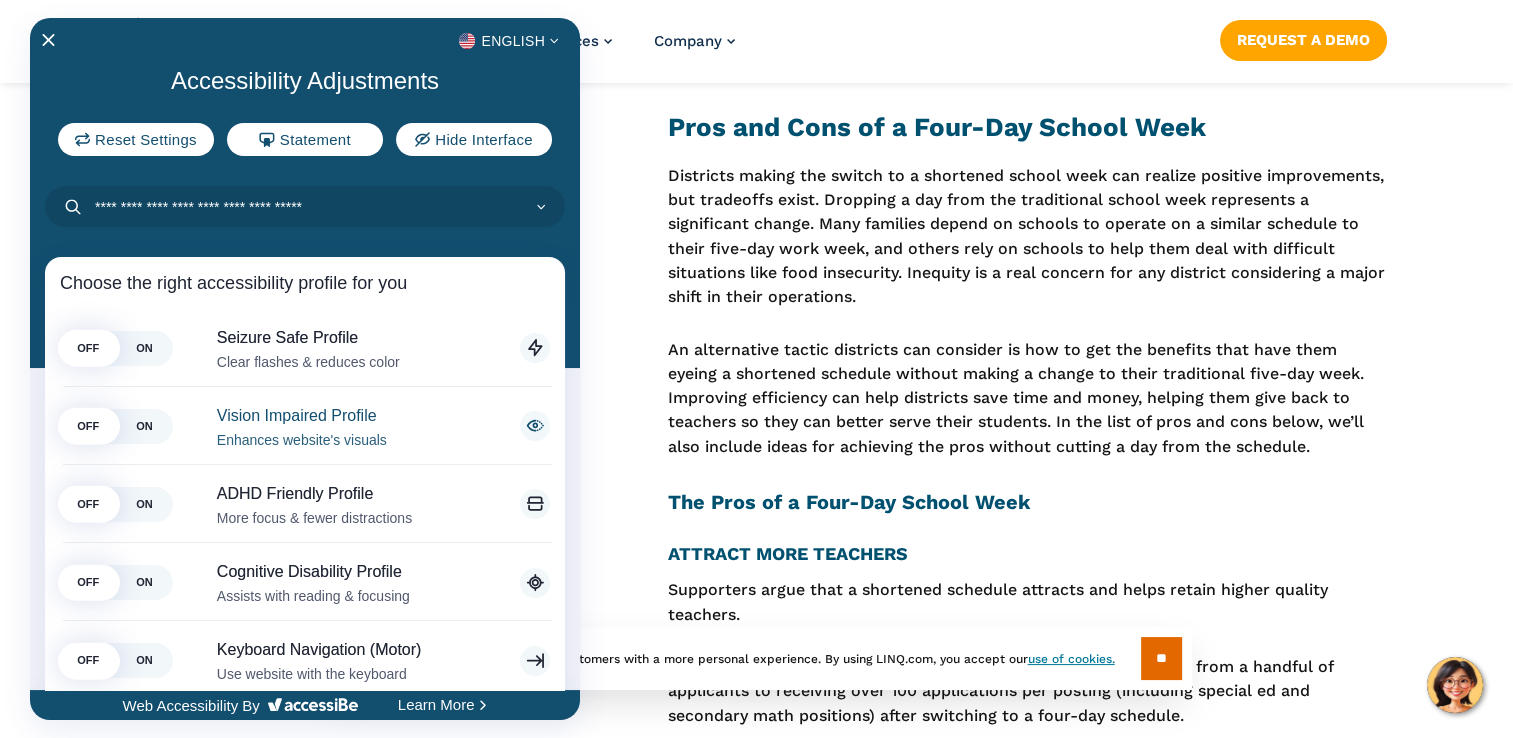 click on "OFF" at bounding box center [88, 426] 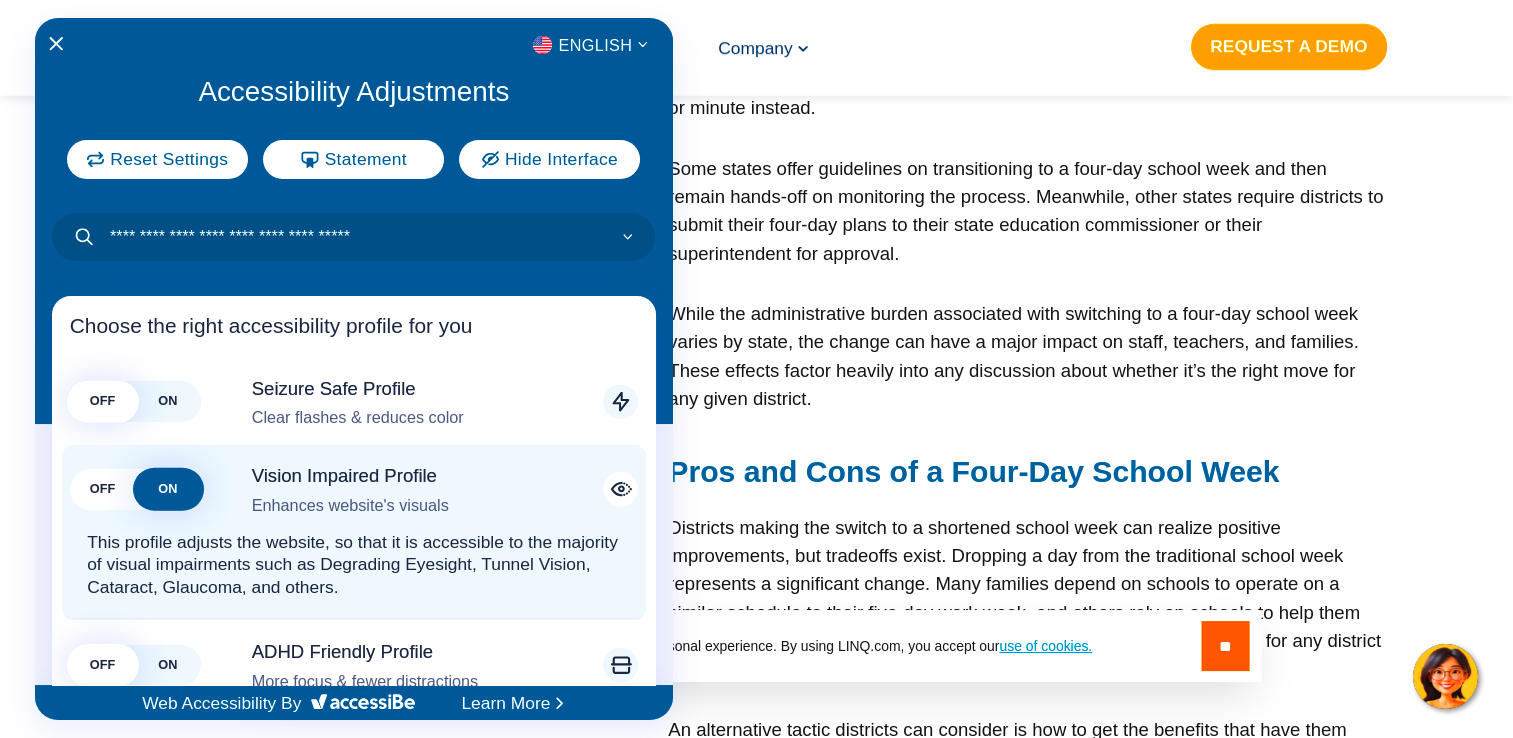 click at bounding box center (756, 369) 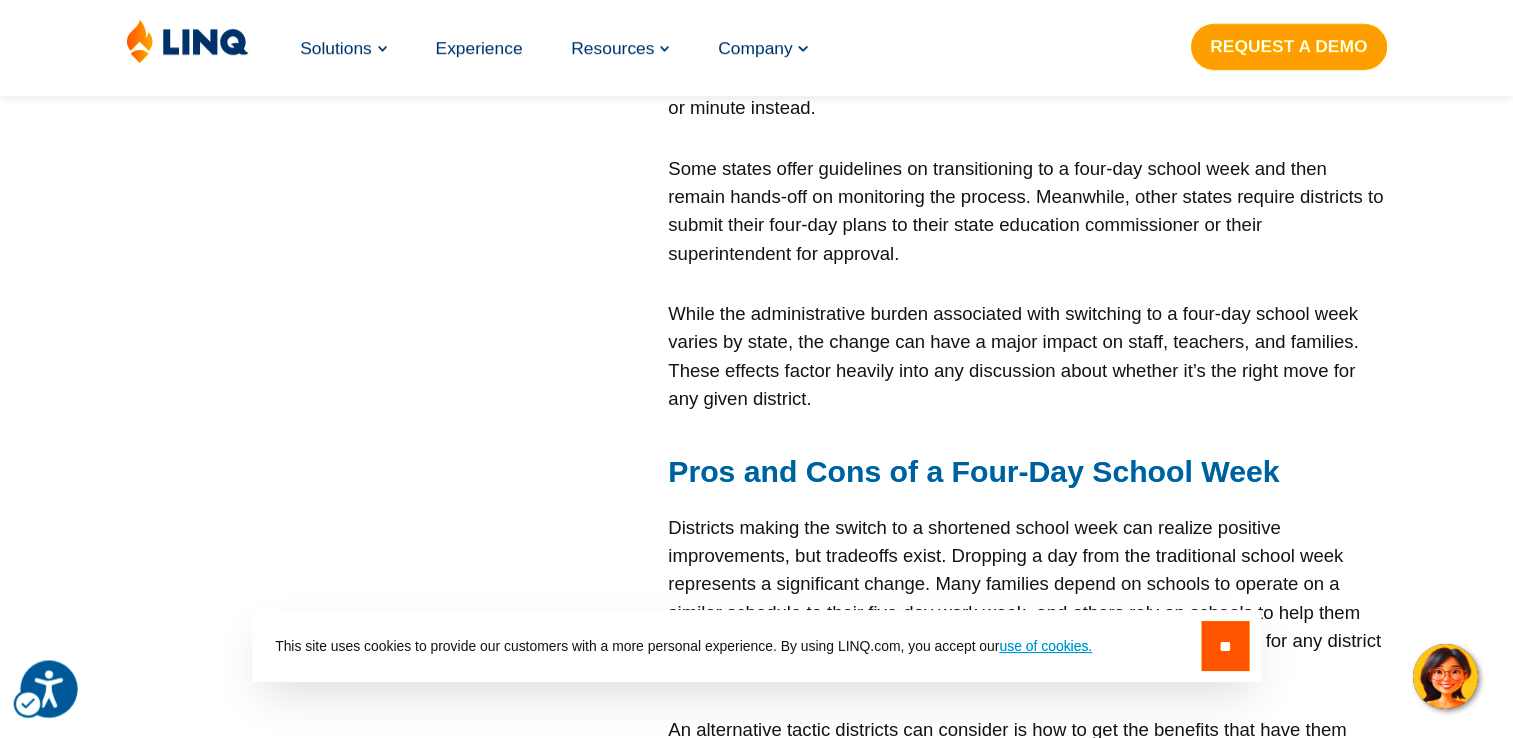 click 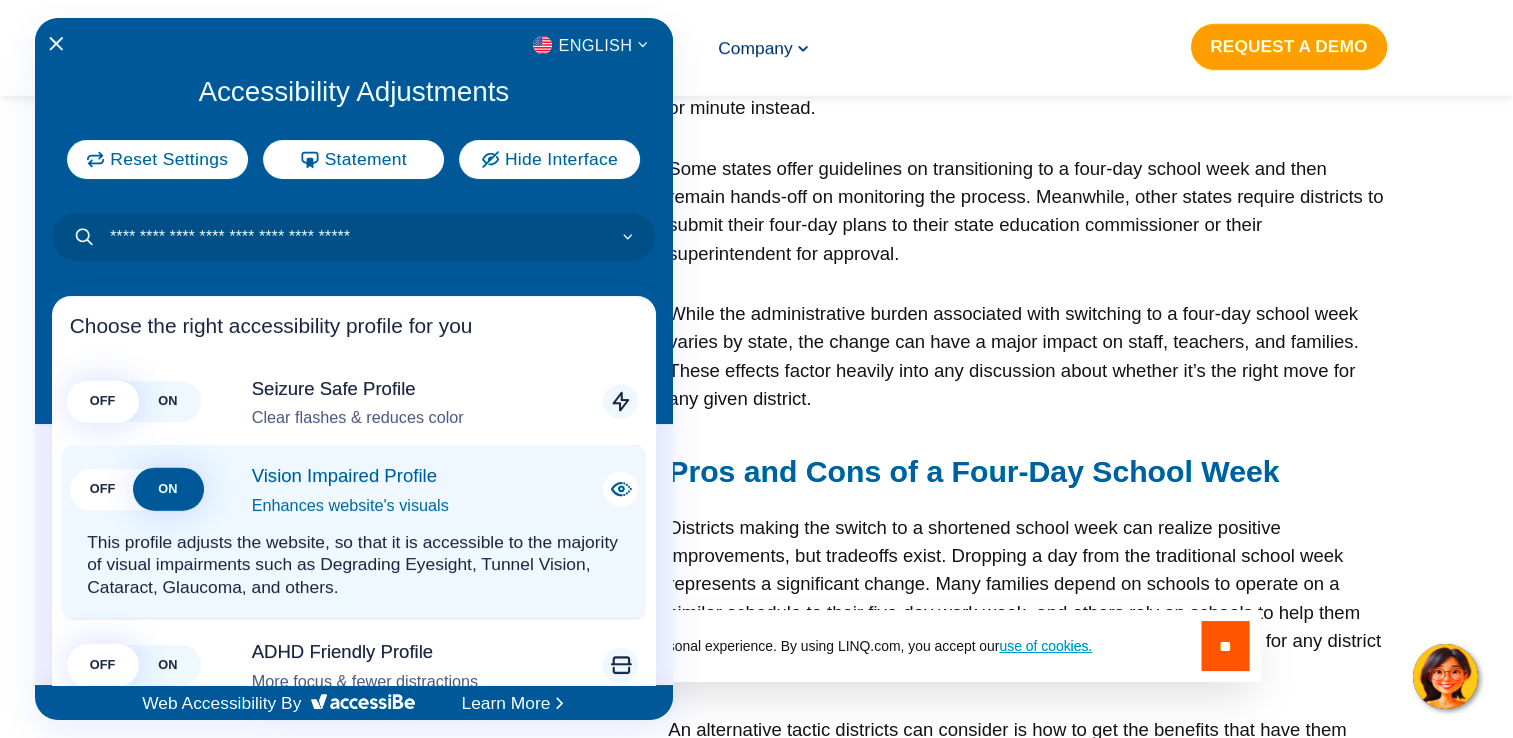 click on "ON" at bounding box center (167, 489) 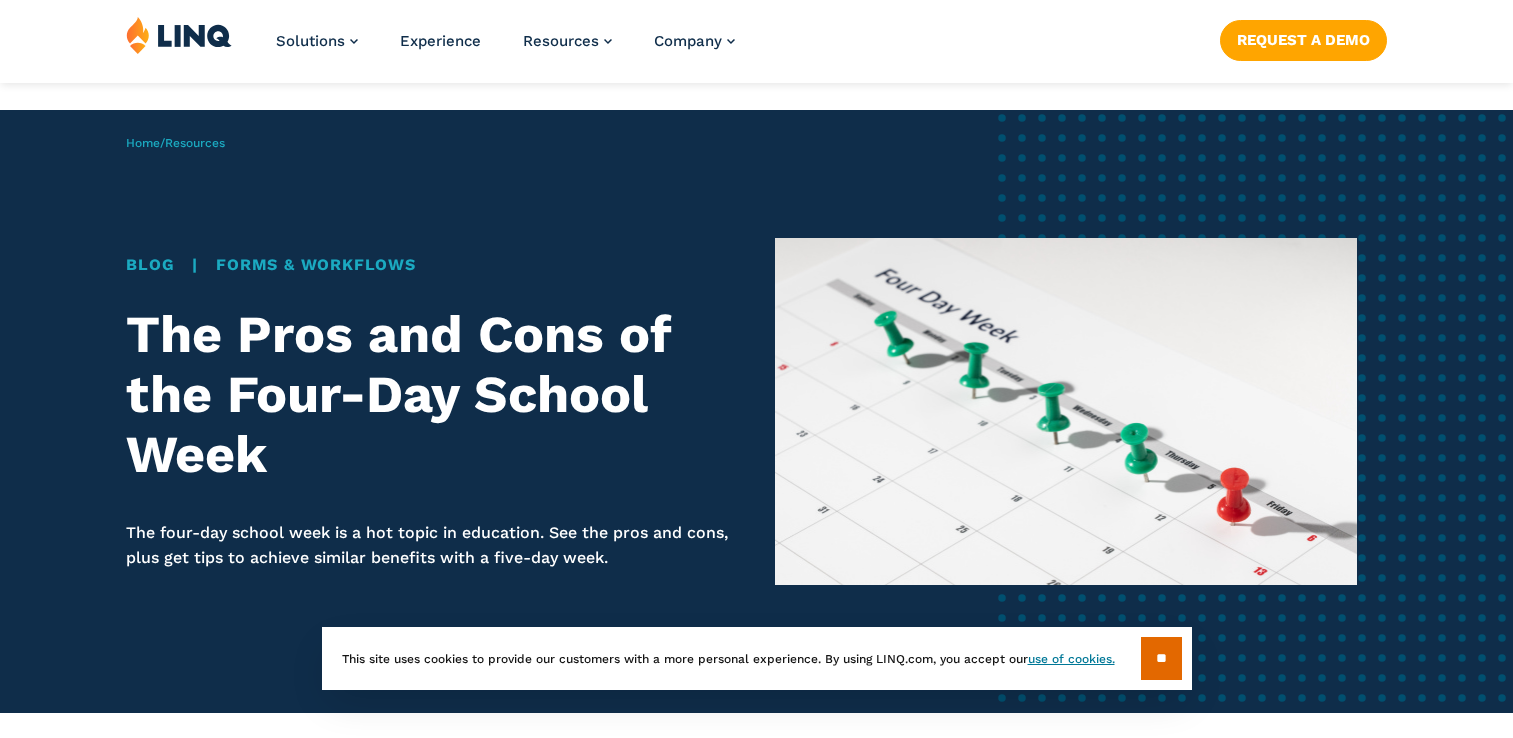 scroll, scrollTop: 2237, scrollLeft: 0, axis: vertical 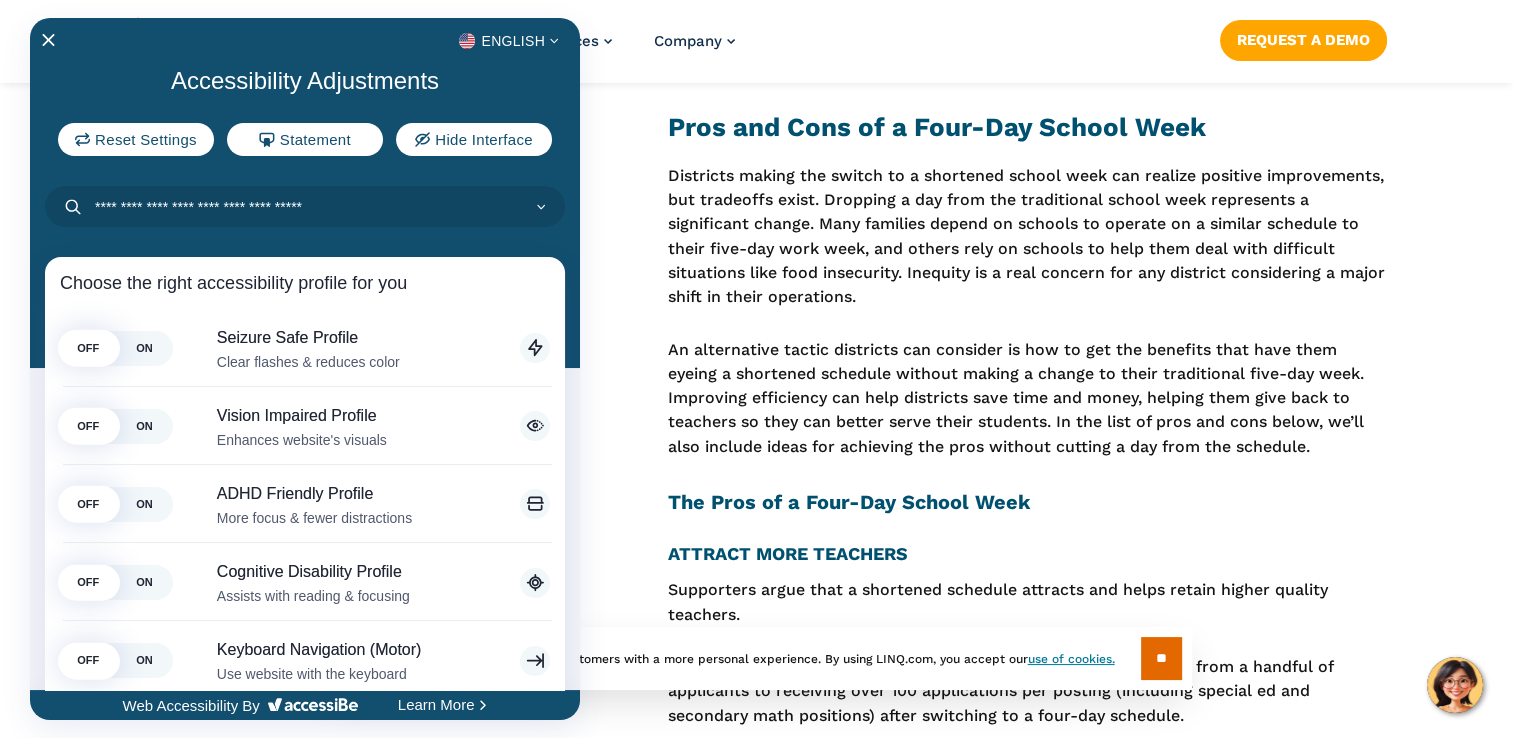 click at bounding box center (756, 369) 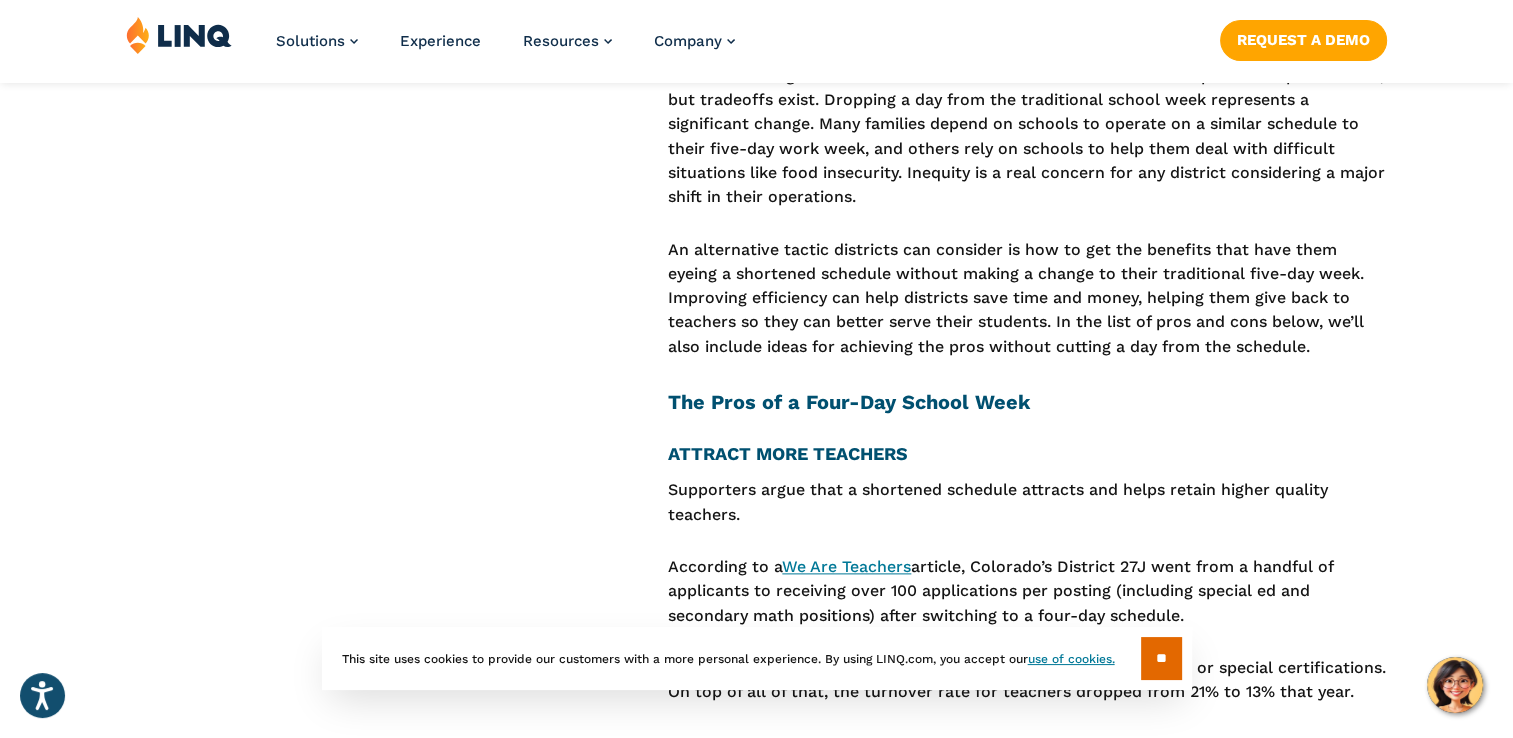 scroll, scrollTop: 2437, scrollLeft: 0, axis: vertical 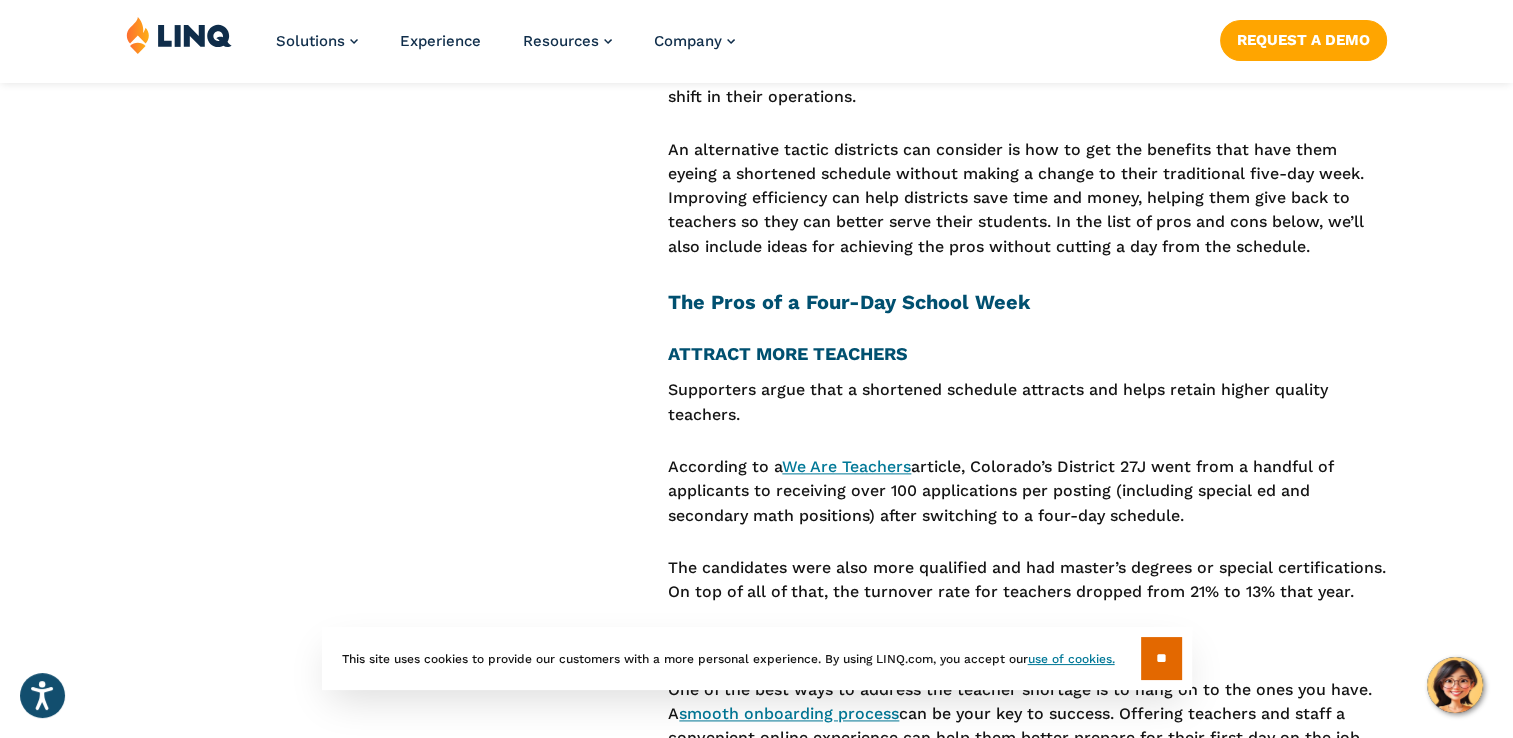 drag, startPoint x: 944, startPoint y: 466, endPoint x: 549, endPoint y: 145, distance: 508.98526 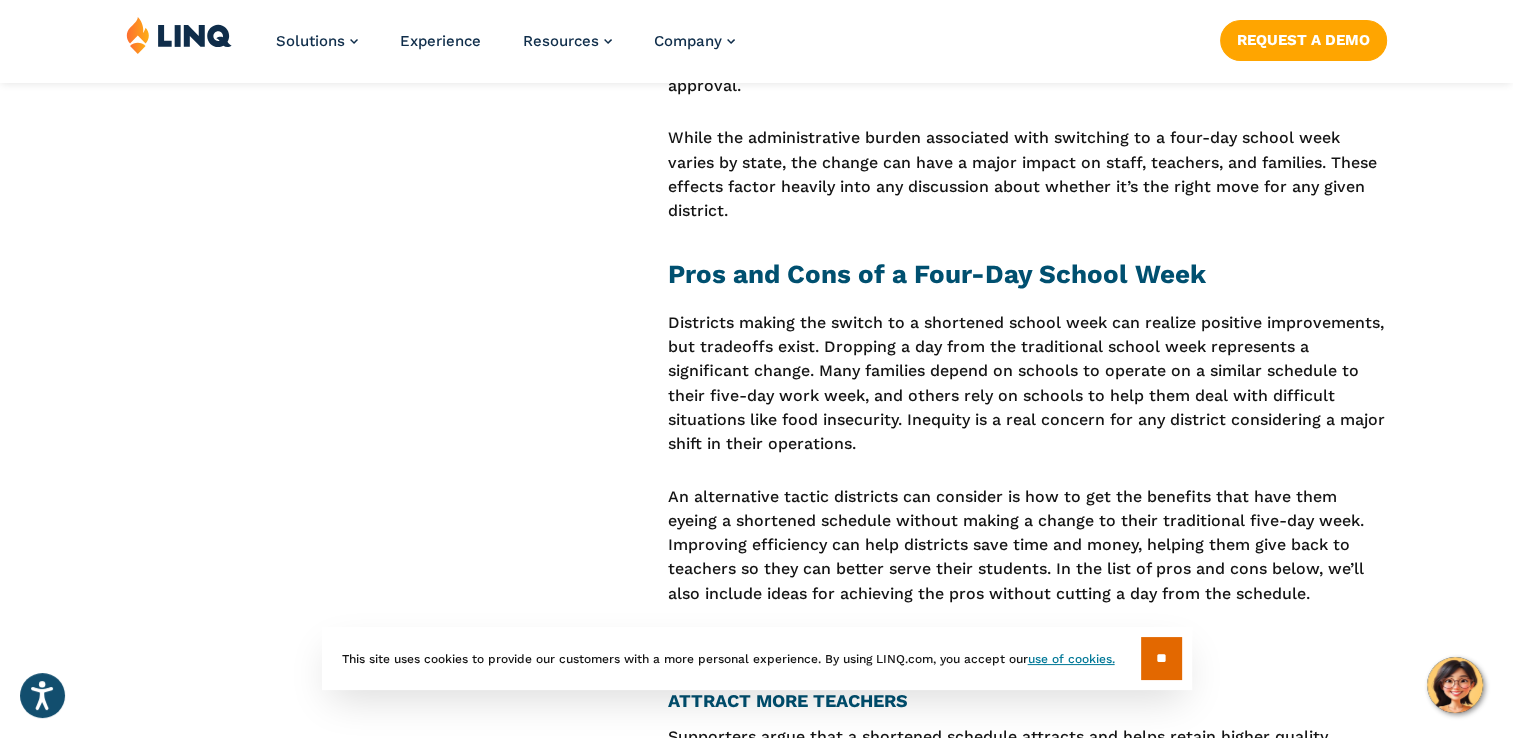 scroll, scrollTop: 2096, scrollLeft: 0, axis: vertical 